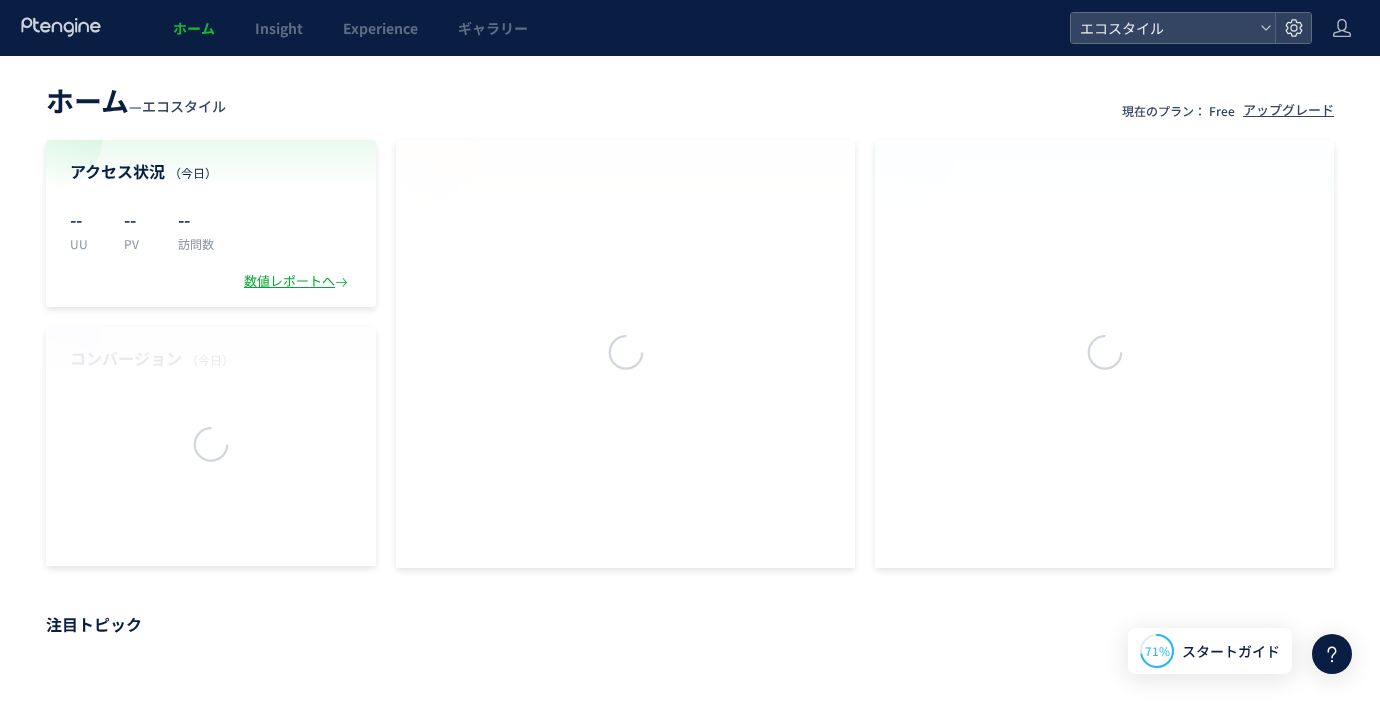 scroll, scrollTop: 0, scrollLeft: 0, axis: both 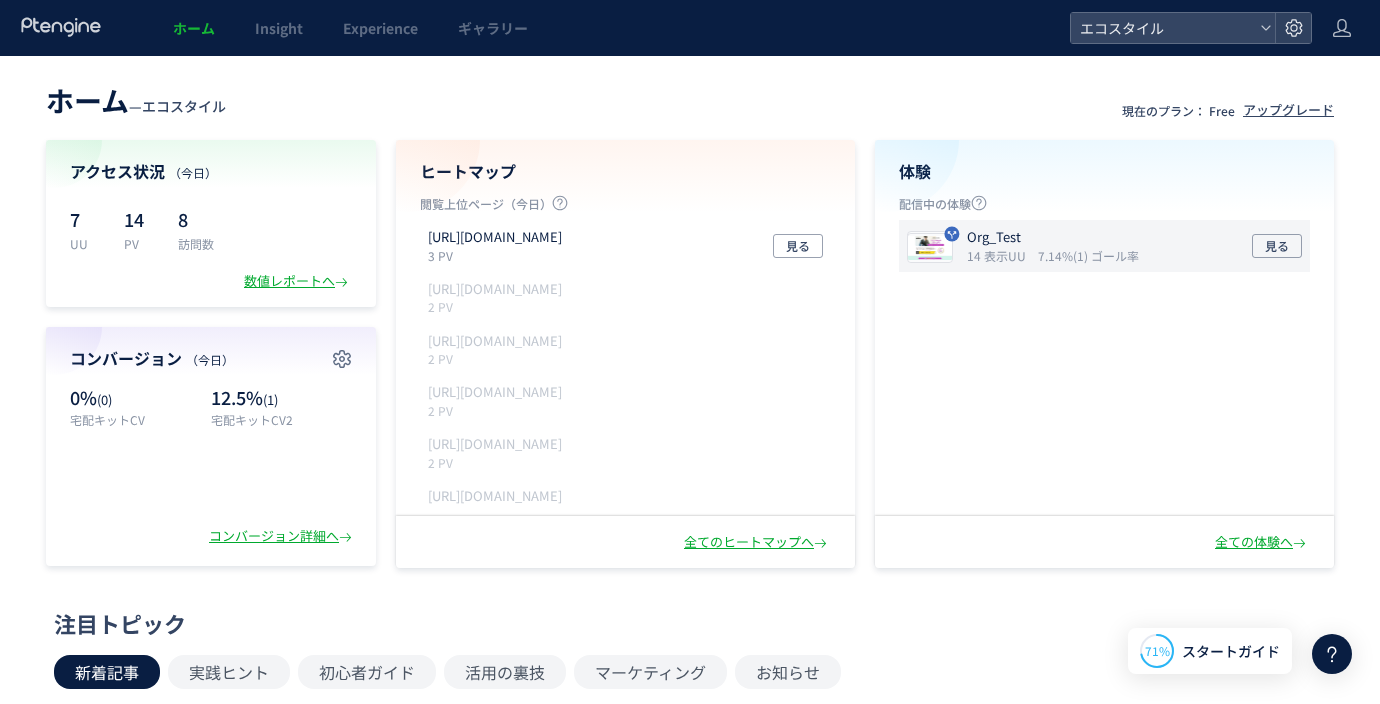 click on "Org_Test" at bounding box center (1049, 237) 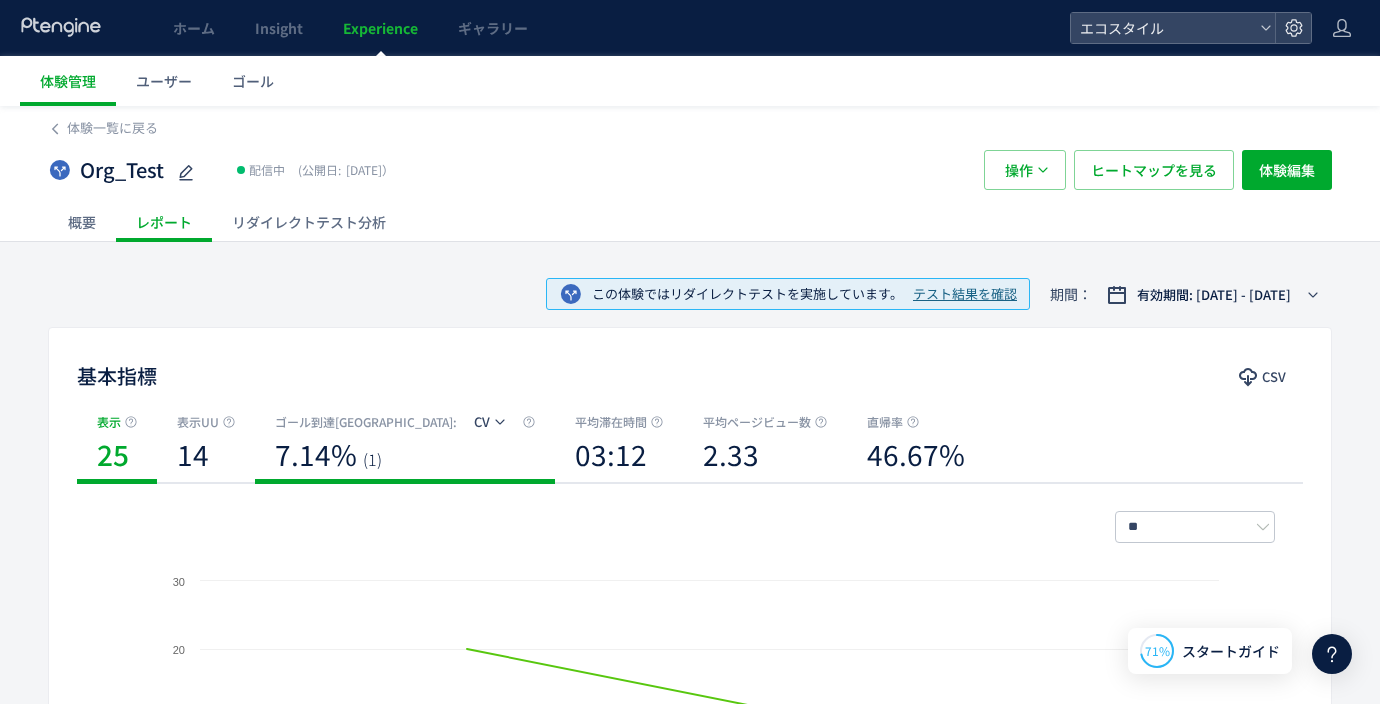 click on "CV" 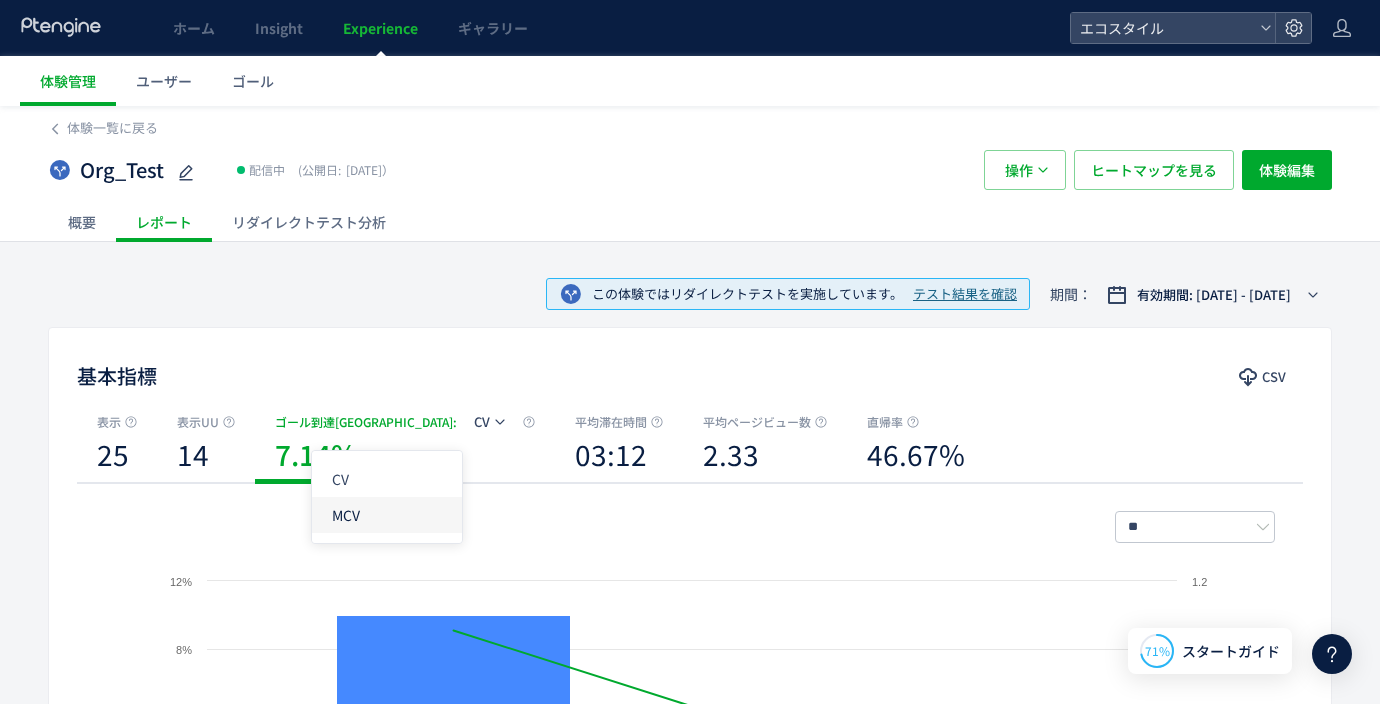 click on "MCV" 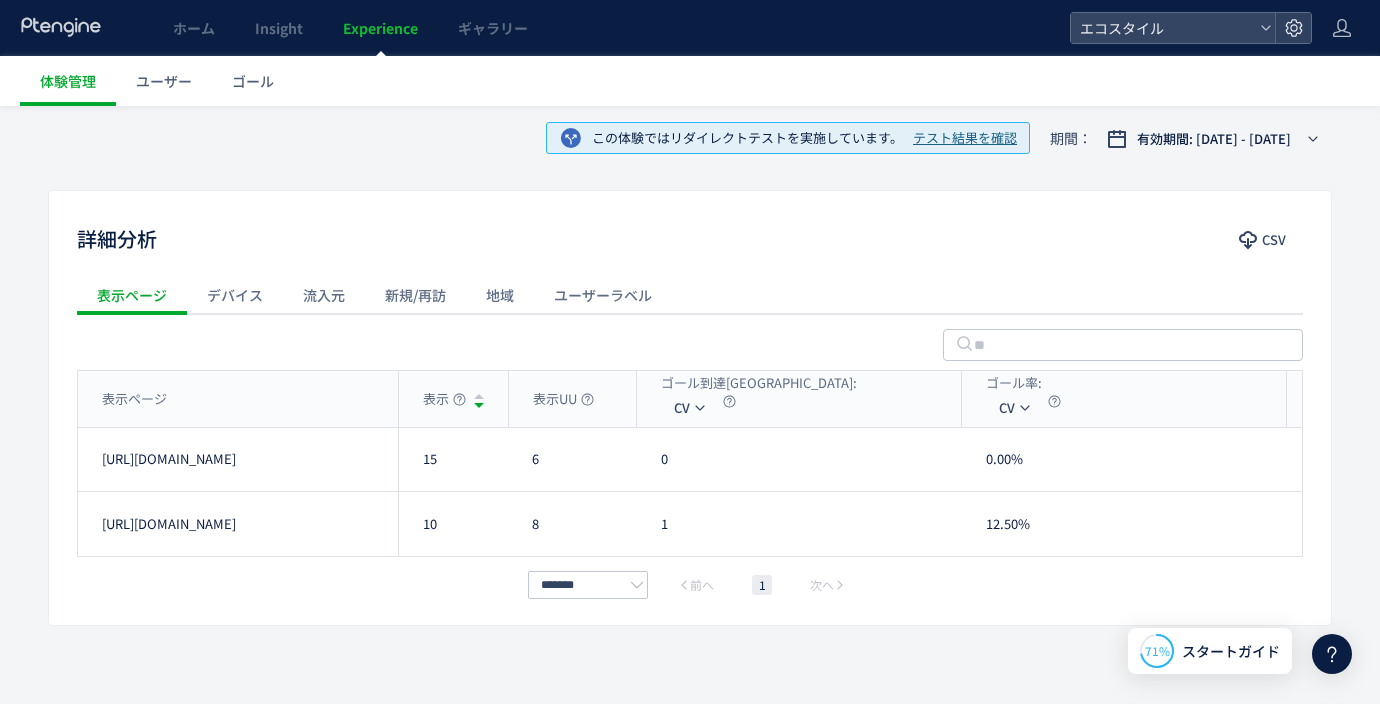 scroll, scrollTop: 682, scrollLeft: 0, axis: vertical 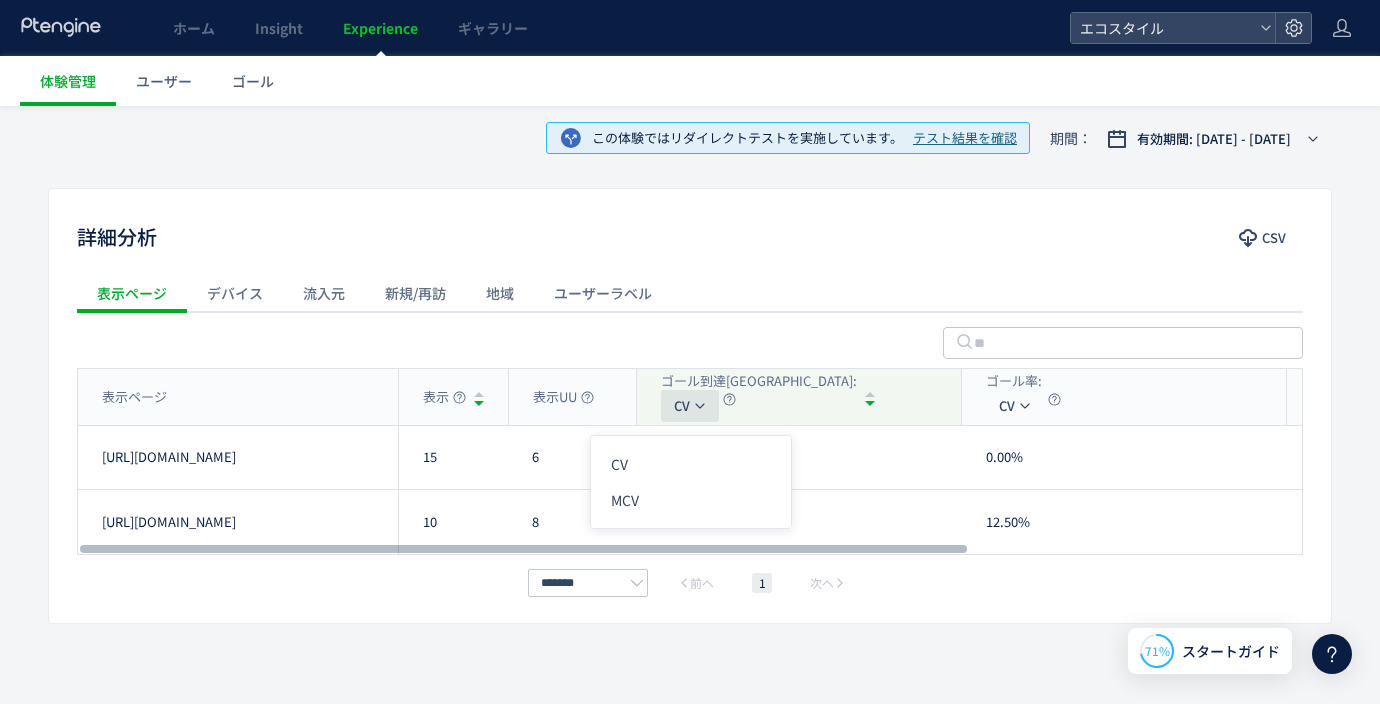 click on "CV" 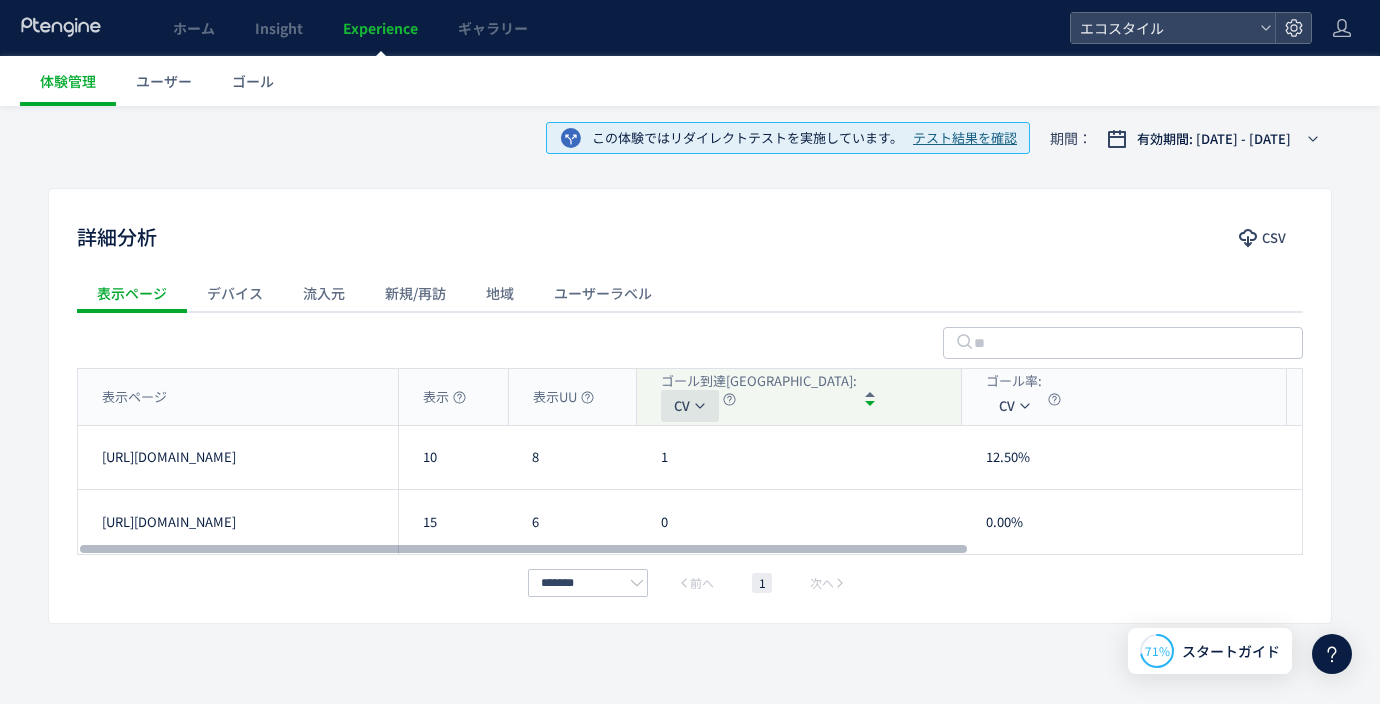 click on "CV" 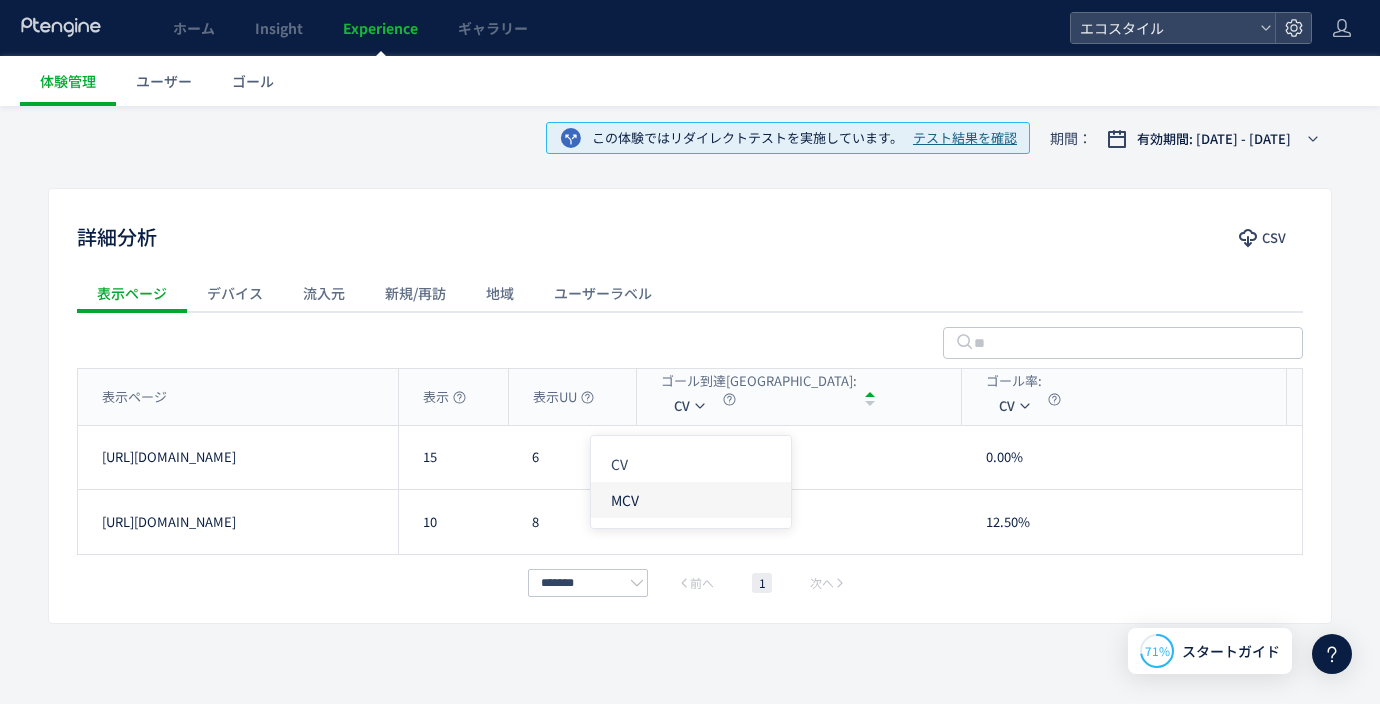 click on "MCV" 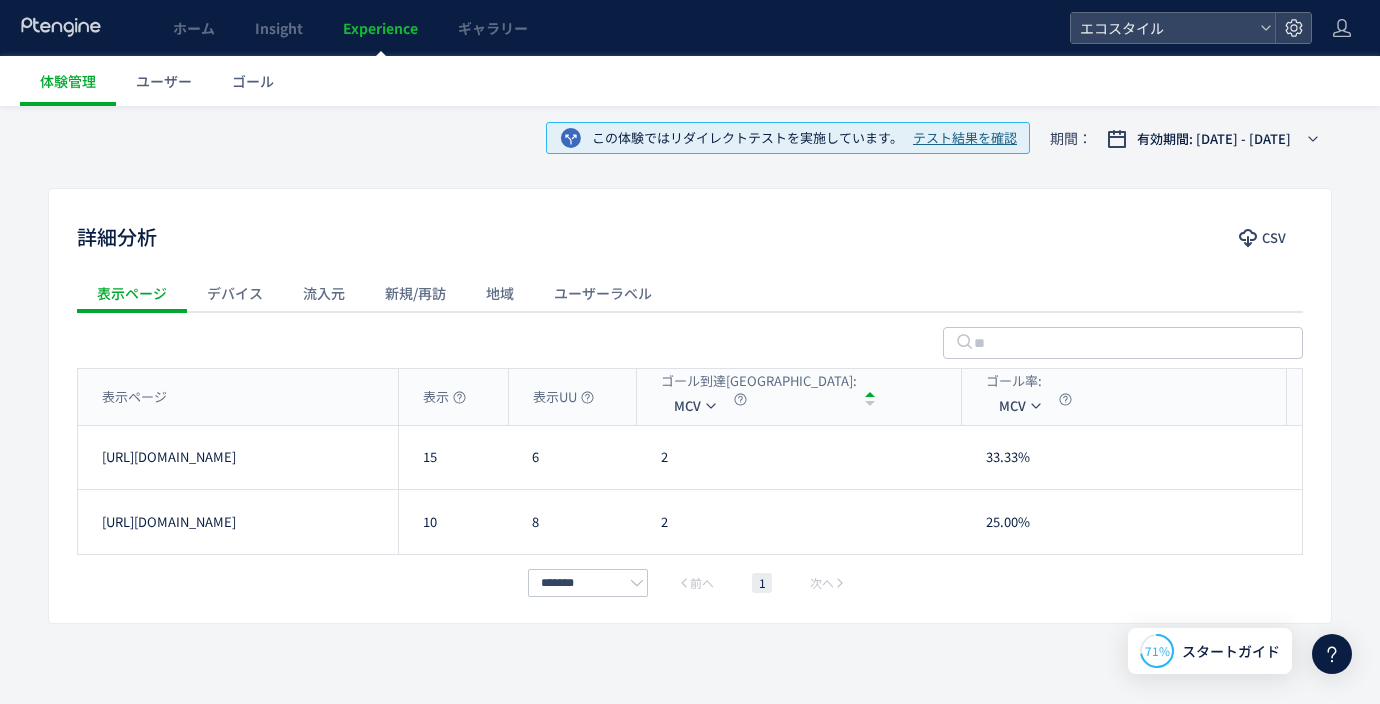 scroll, scrollTop: 0, scrollLeft: 0, axis: both 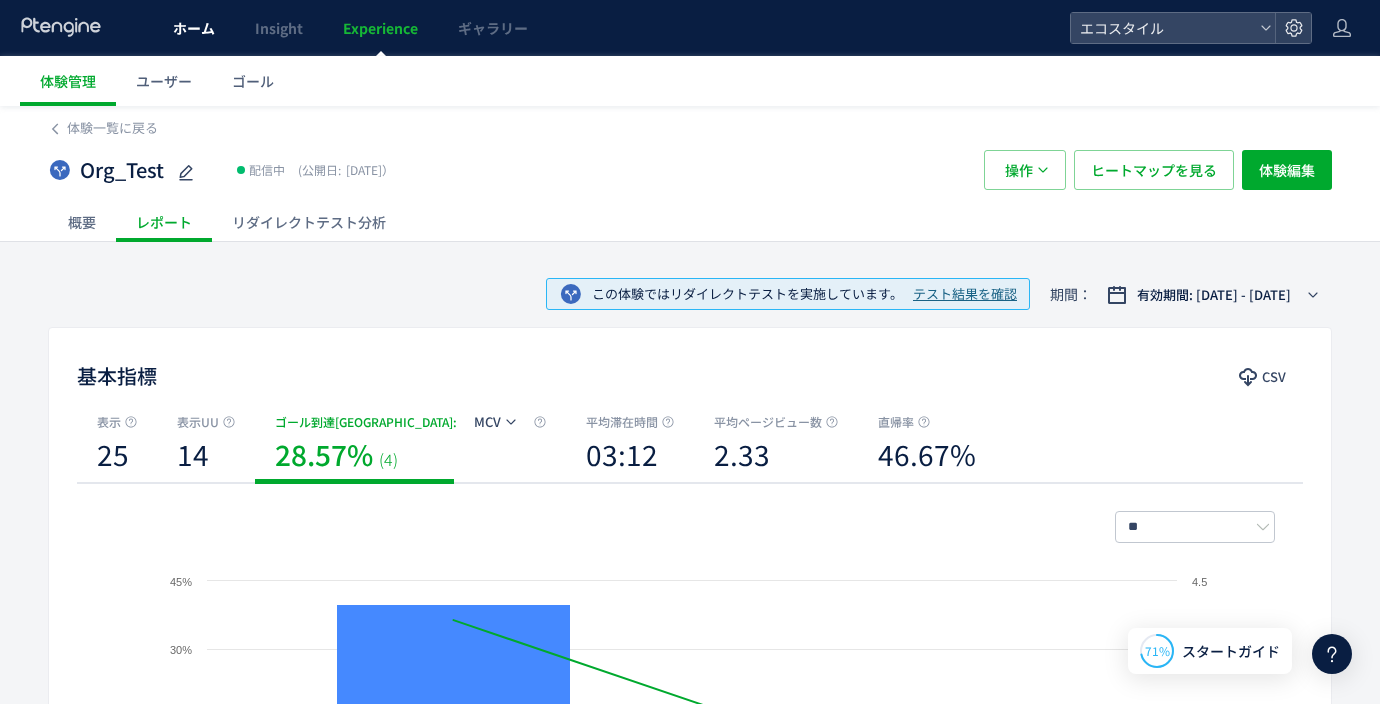 click on "ホーム" at bounding box center (194, 28) 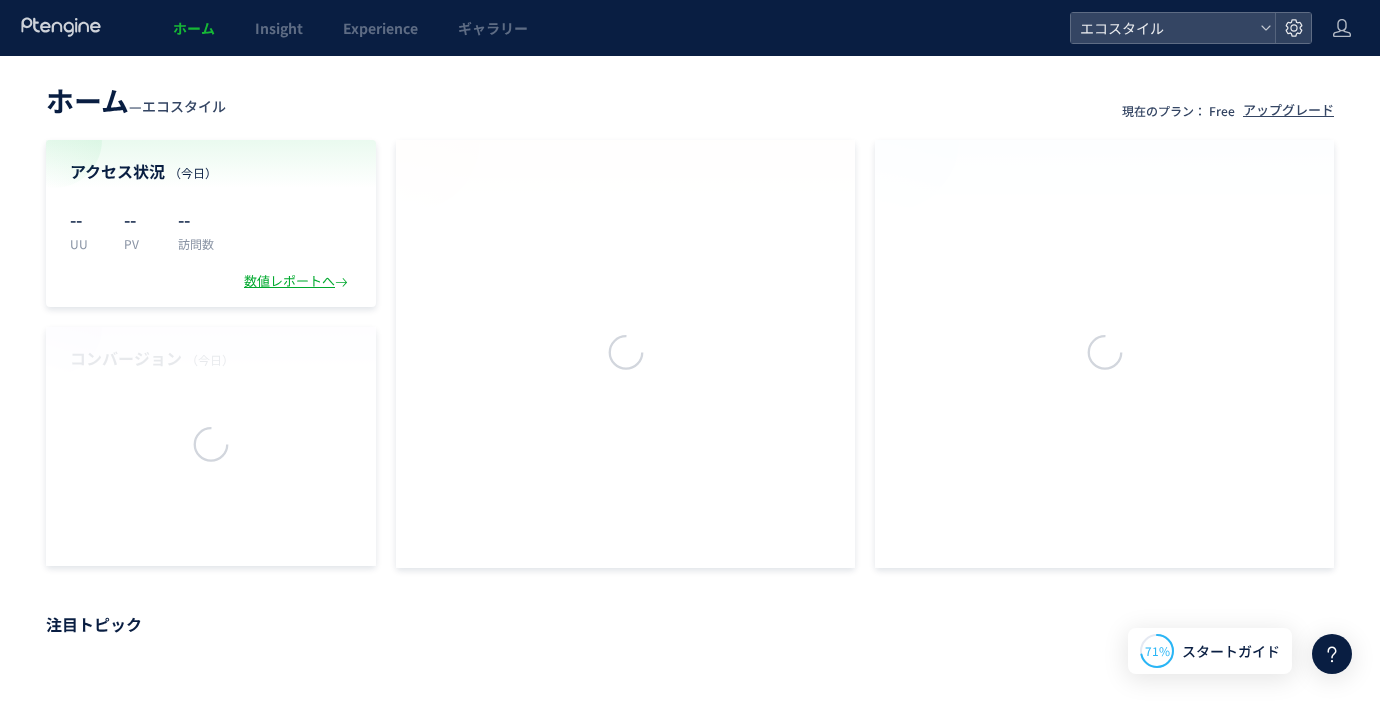 click 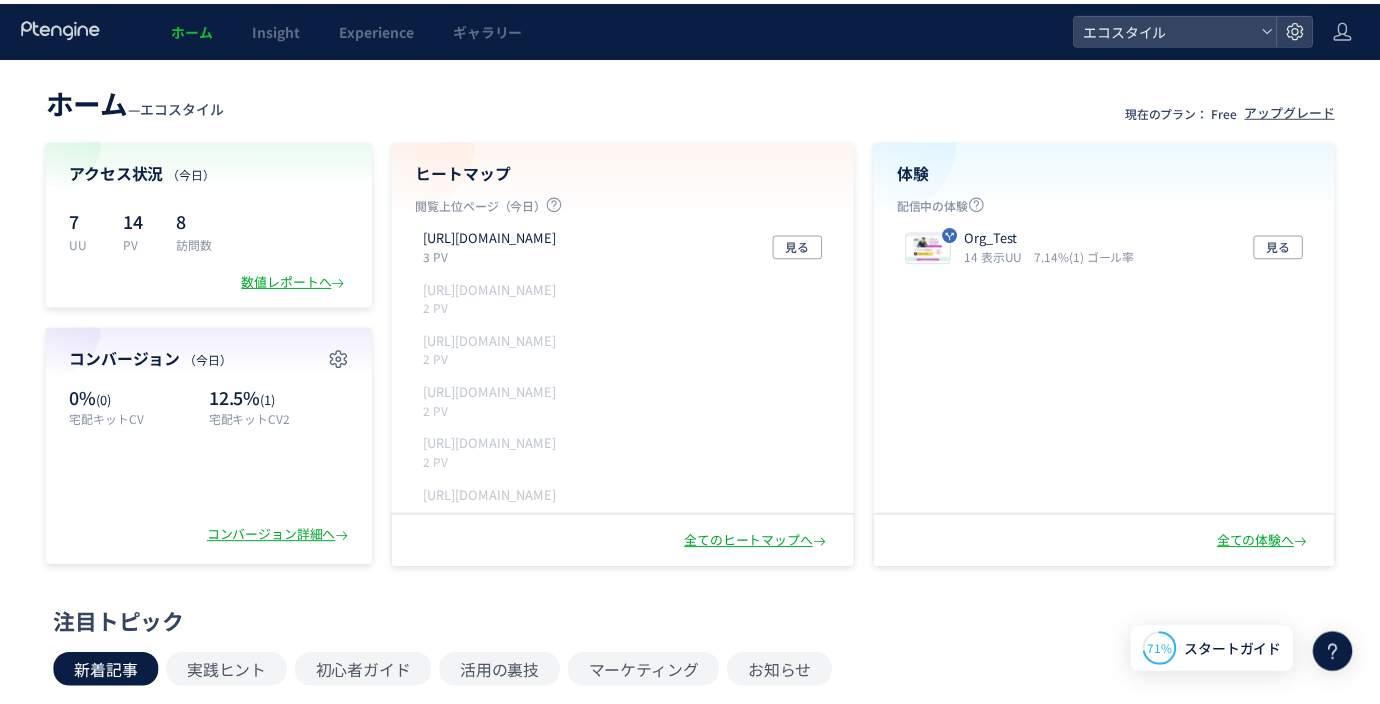 scroll, scrollTop: 0, scrollLeft: 0, axis: both 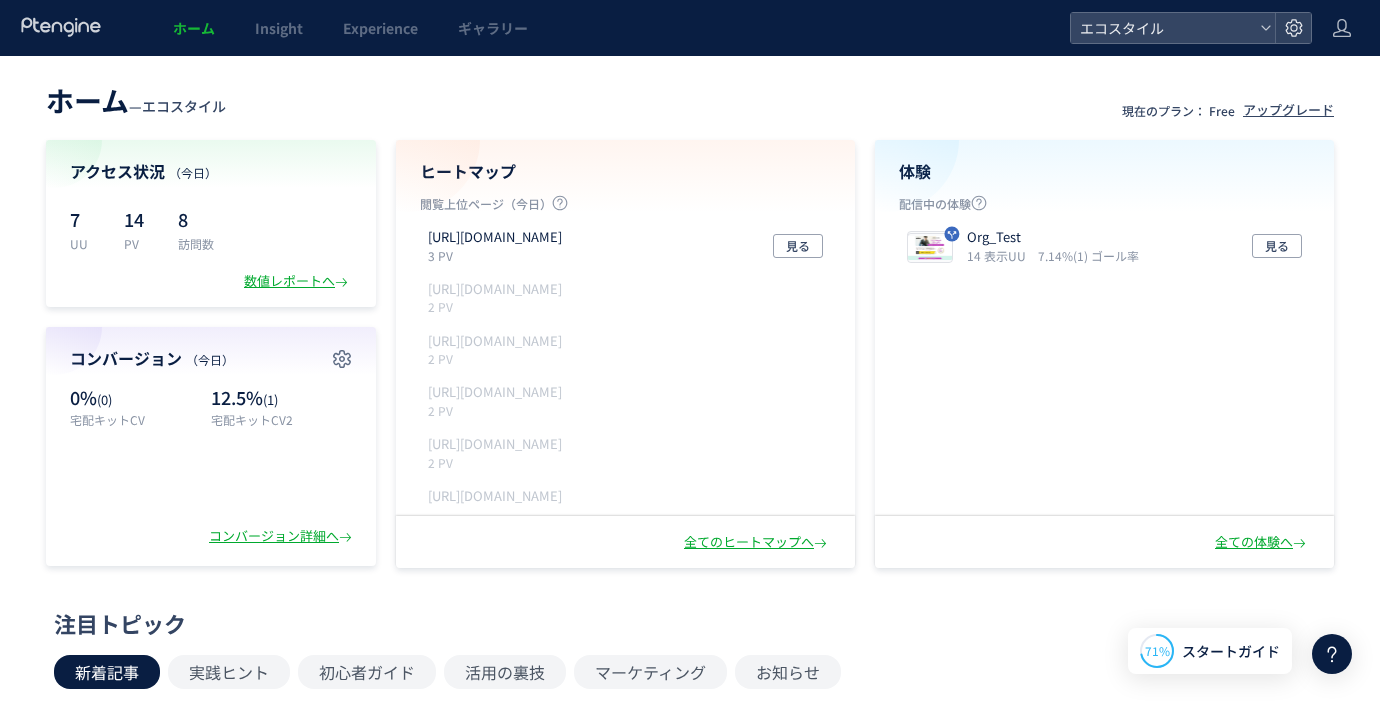 click on "ホーム" at bounding box center (194, 28) 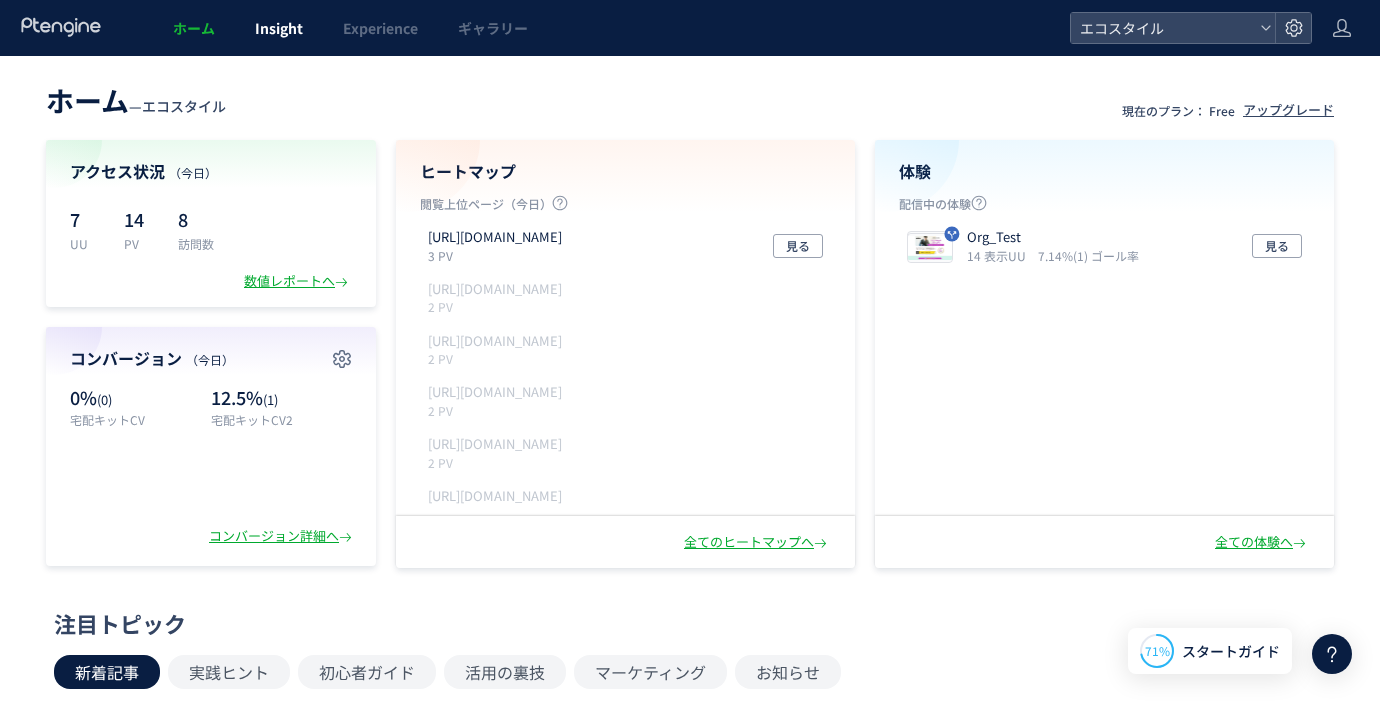click on "Insight" at bounding box center (279, 28) 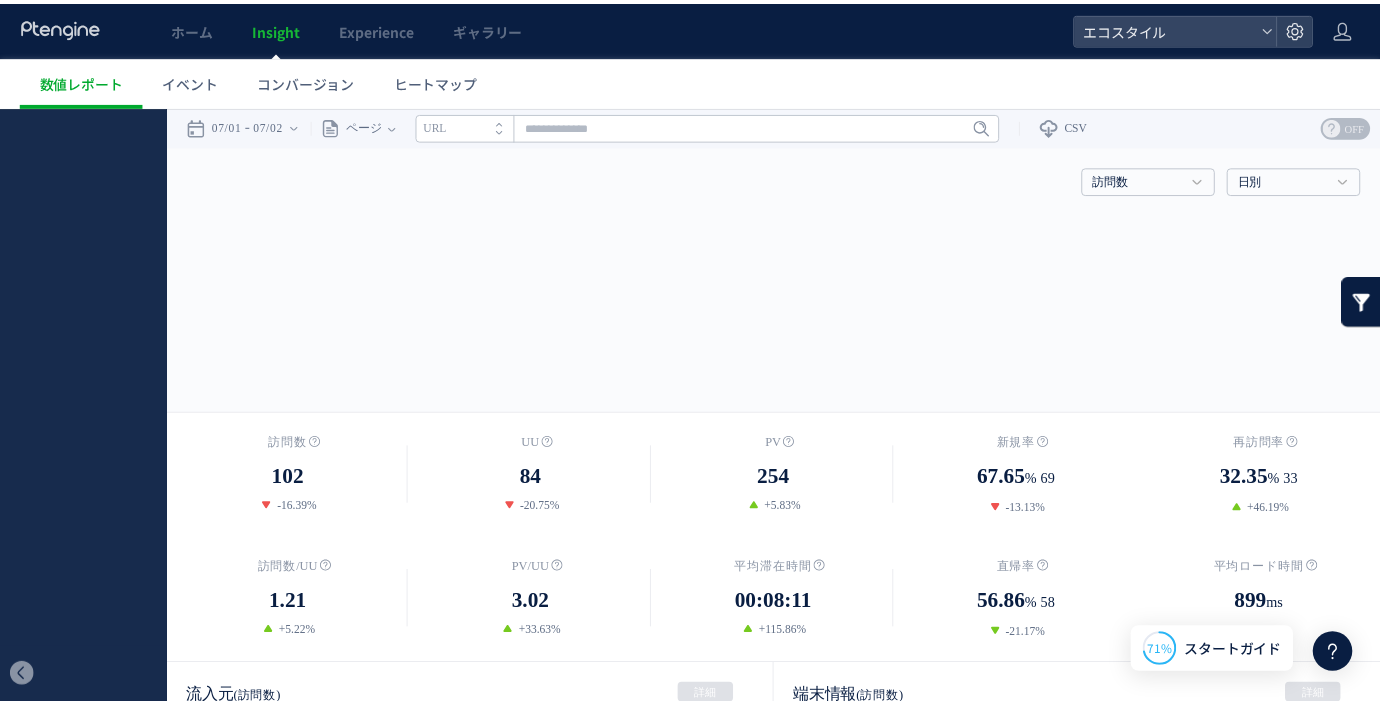 scroll, scrollTop: 0, scrollLeft: 0, axis: both 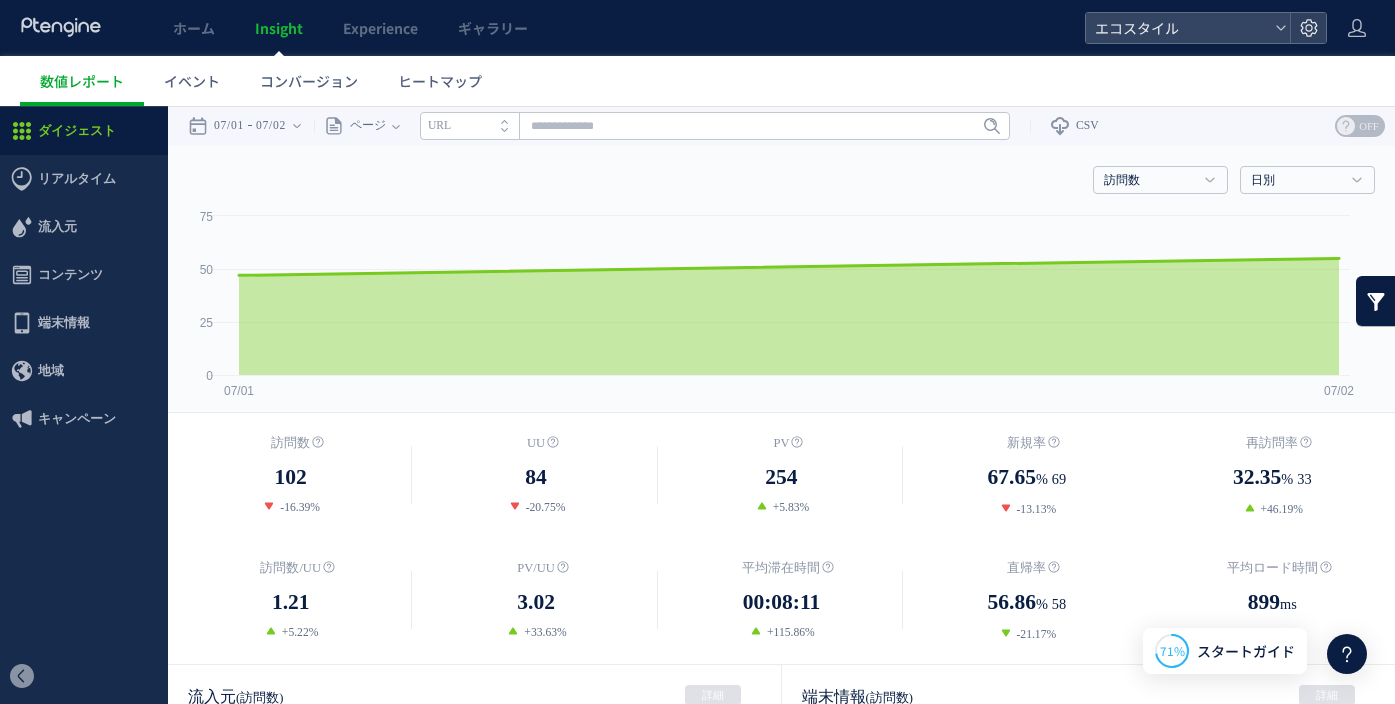 click on "ホーム" at bounding box center (194, 28) 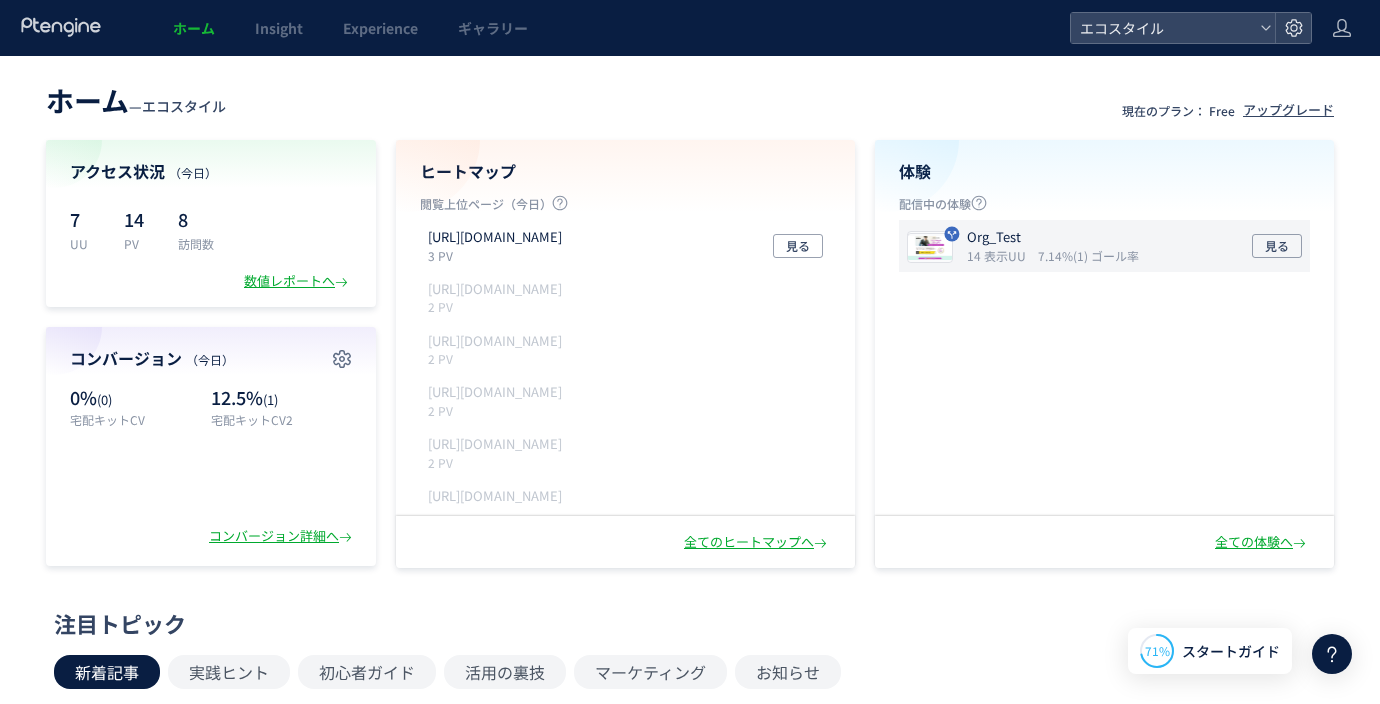 click on "7.14%(1) ゴール率" at bounding box center (1088, 255) 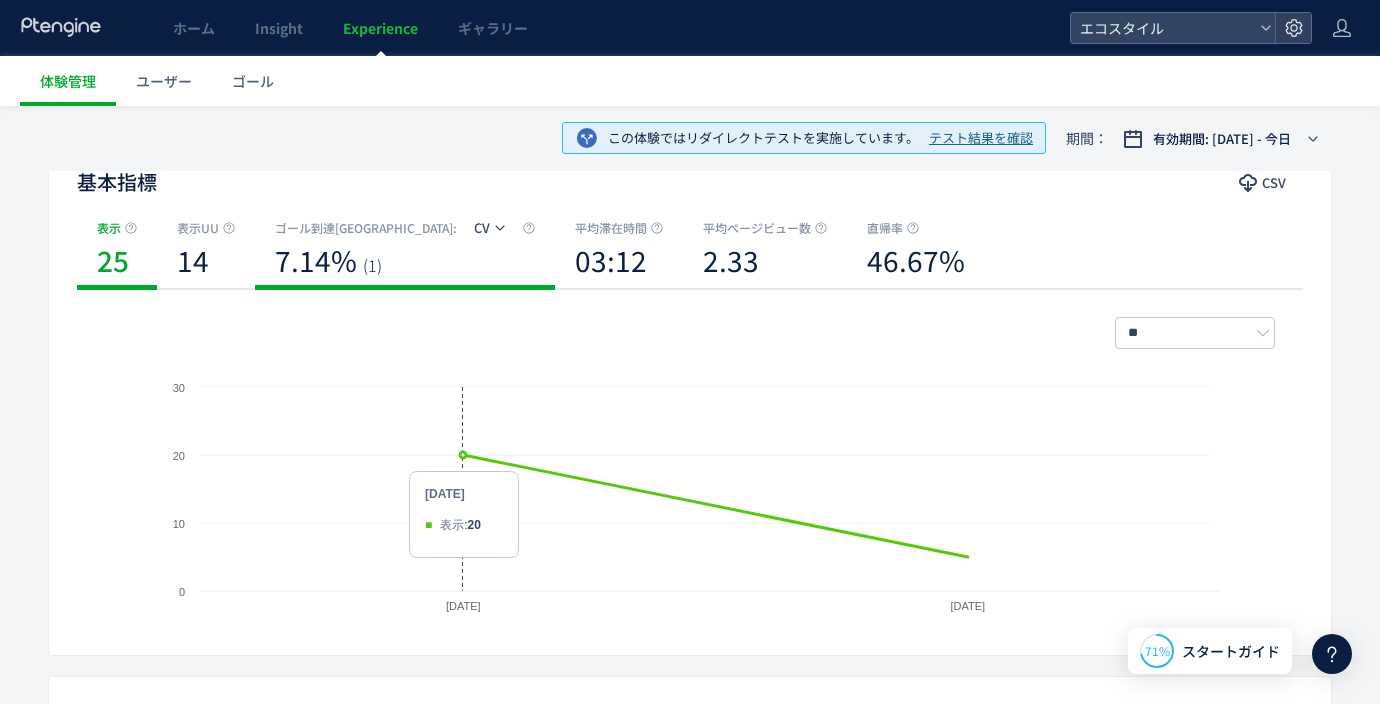 scroll, scrollTop: 157, scrollLeft: 0, axis: vertical 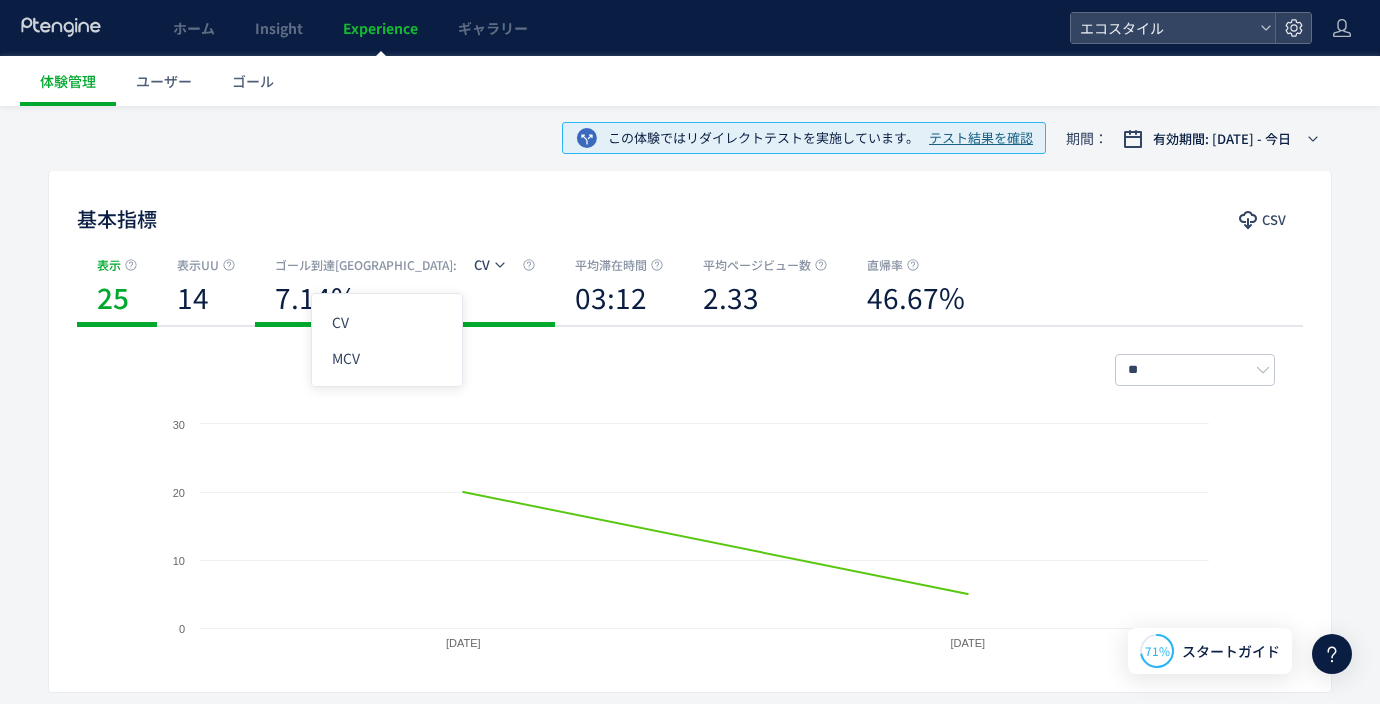 click 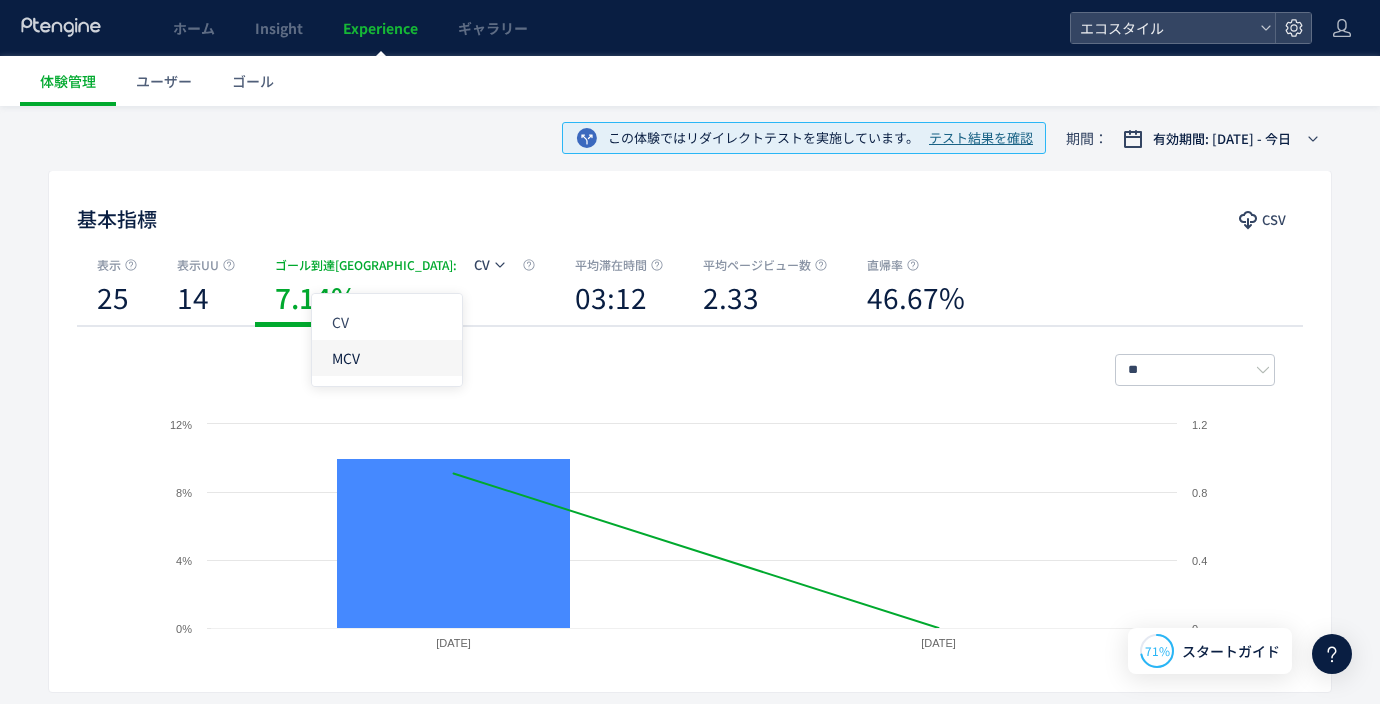 click on "MCV" 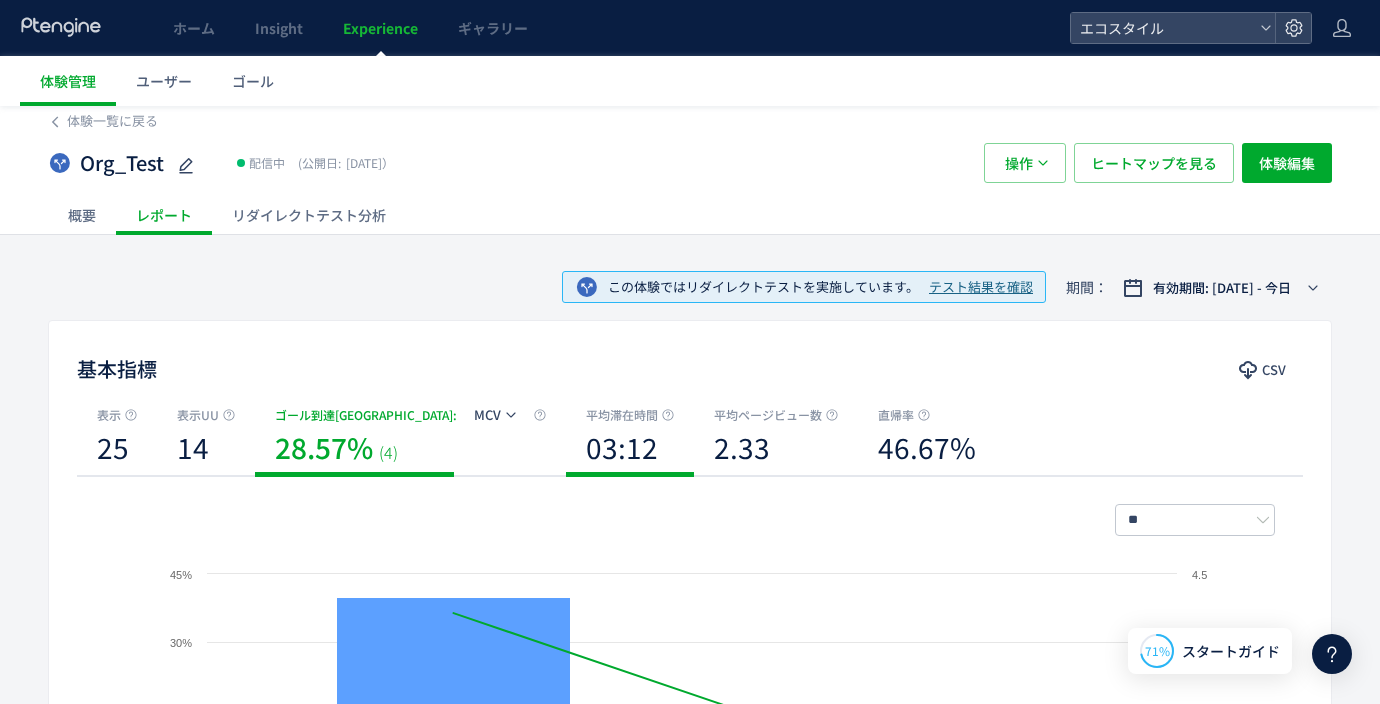 scroll, scrollTop: 0, scrollLeft: 0, axis: both 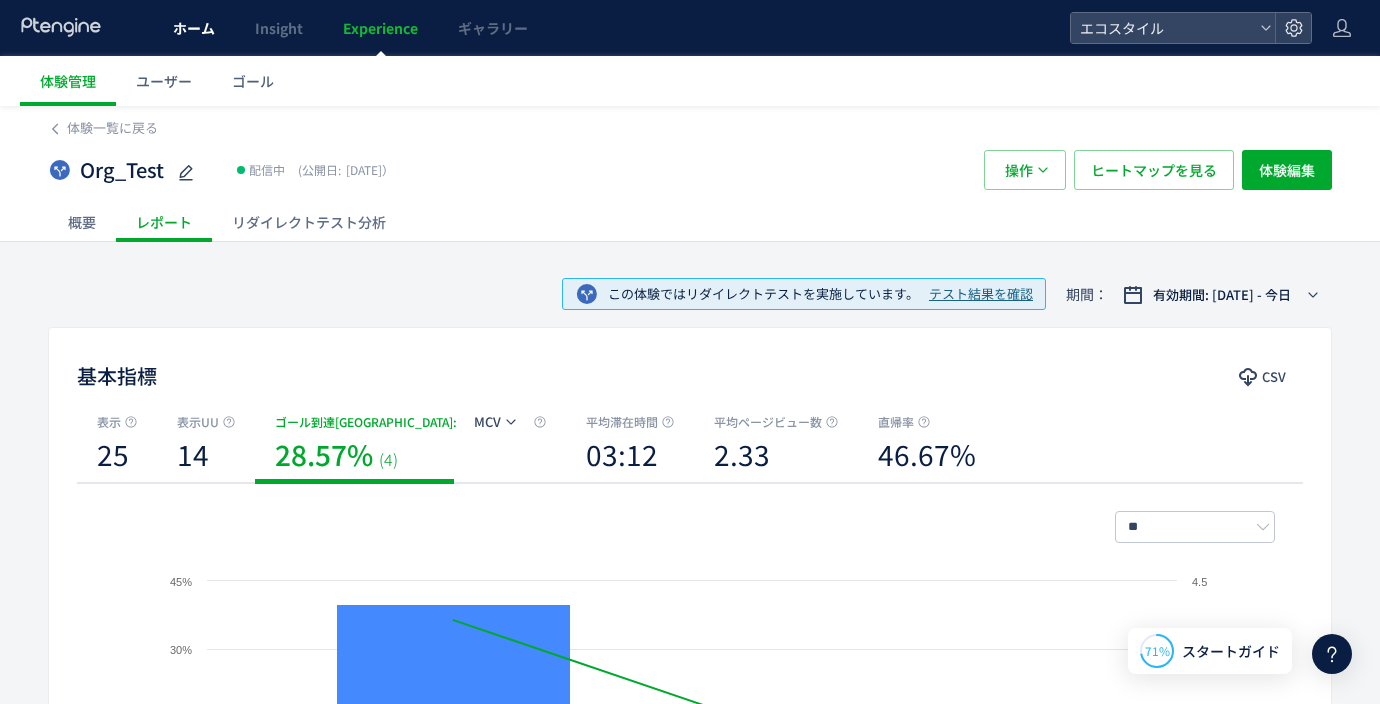 click on "ホーム" at bounding box center (194, 28) 